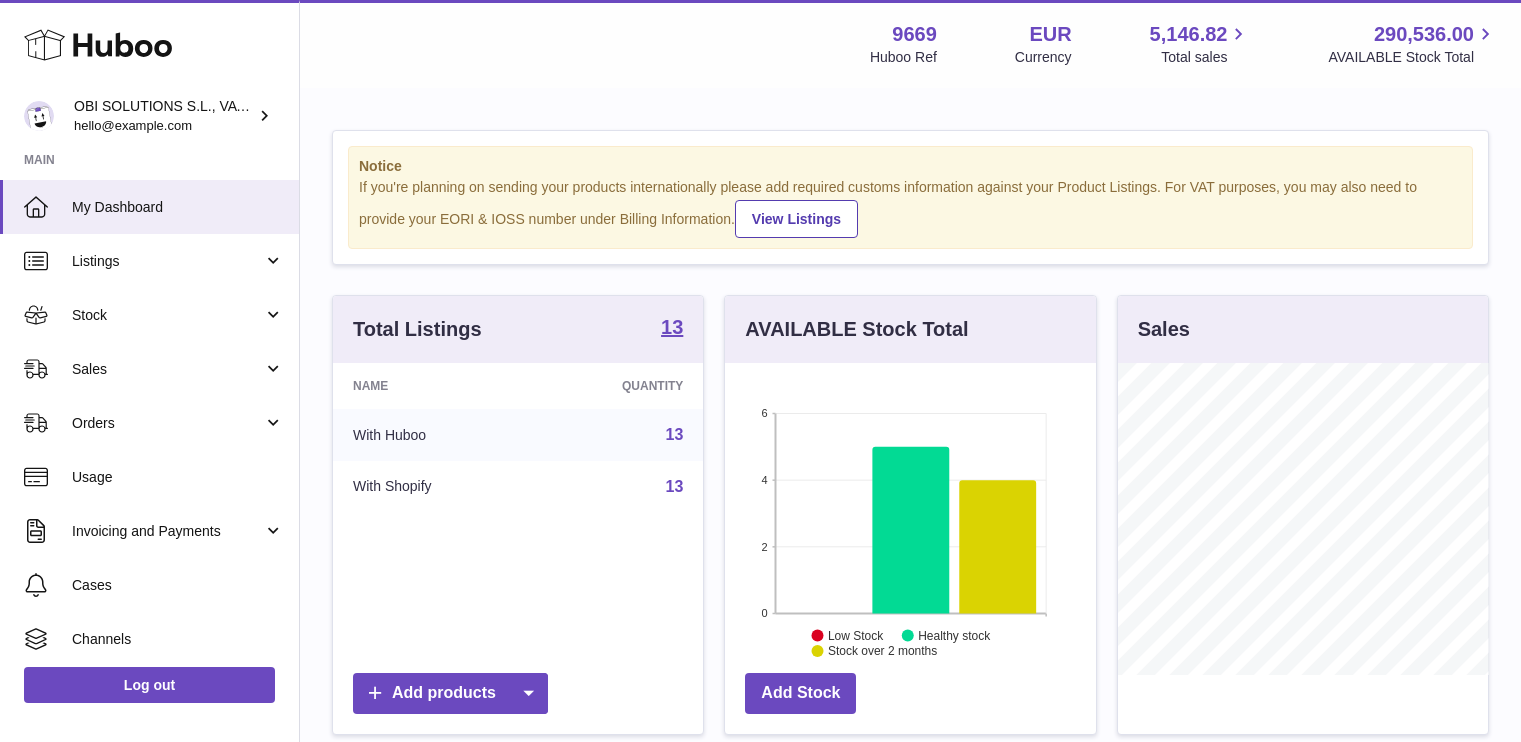 scroll, scrollTop: 0, scrollLeft: 0, axis: both 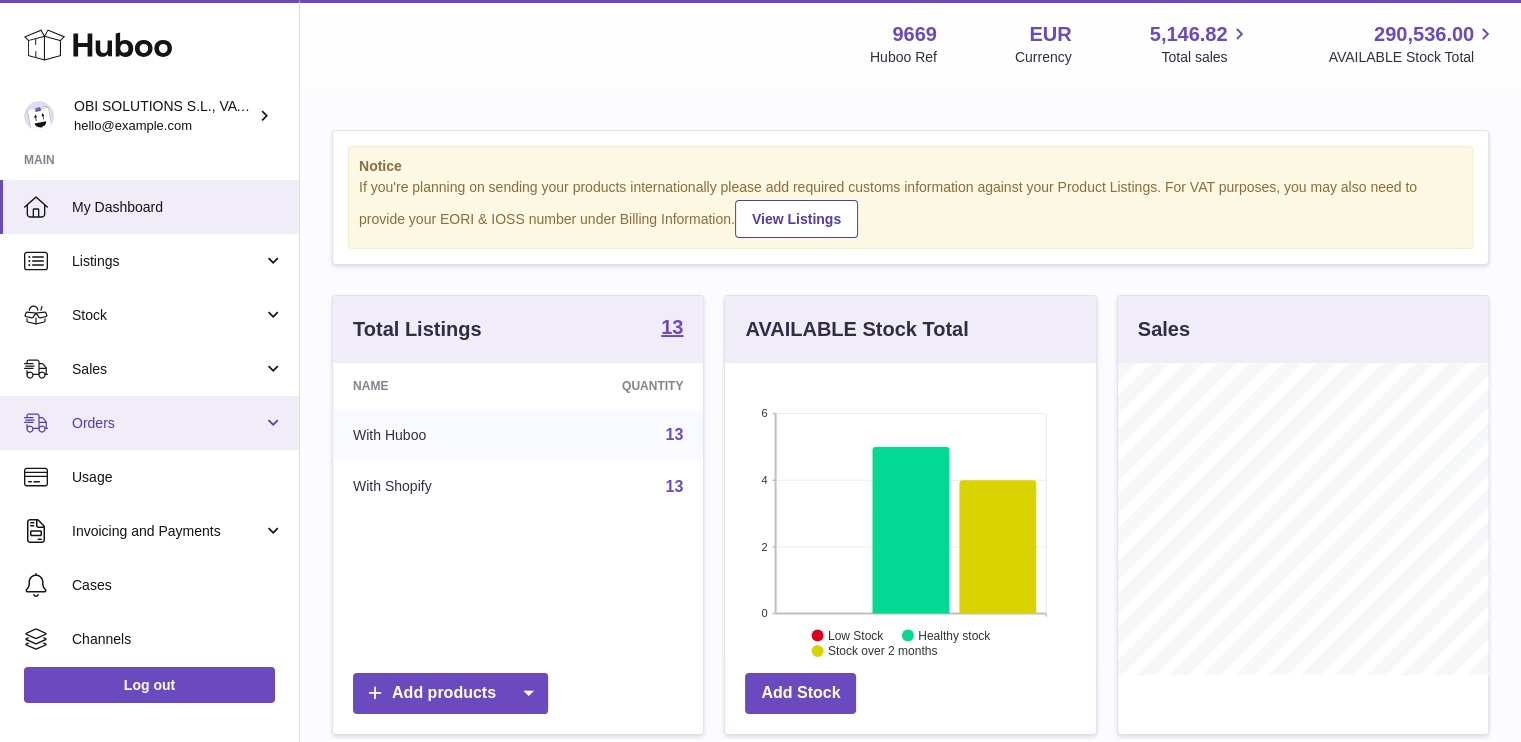click on "Orders" at bounding box center (167, 423) 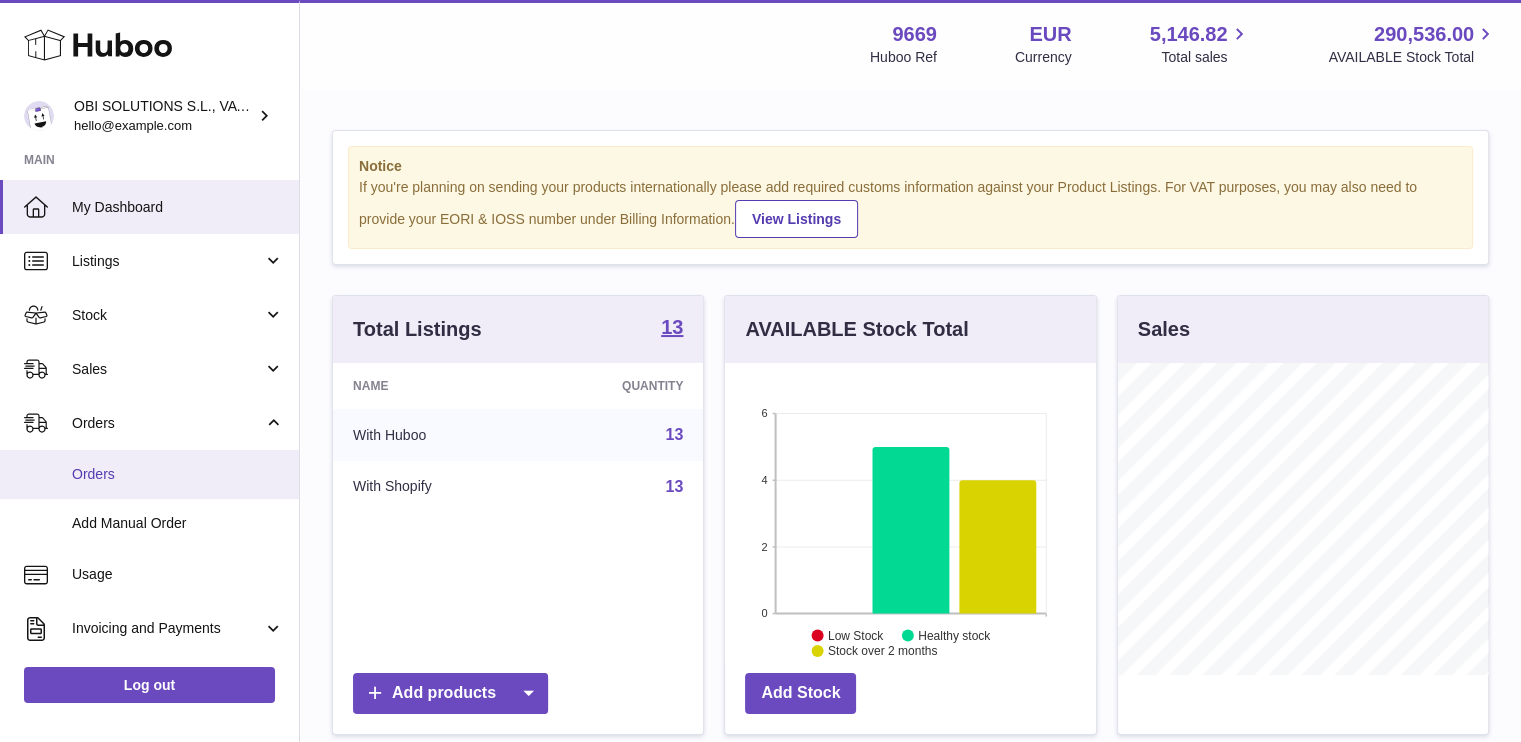click on "Orders" at bounding box center [178, 474] 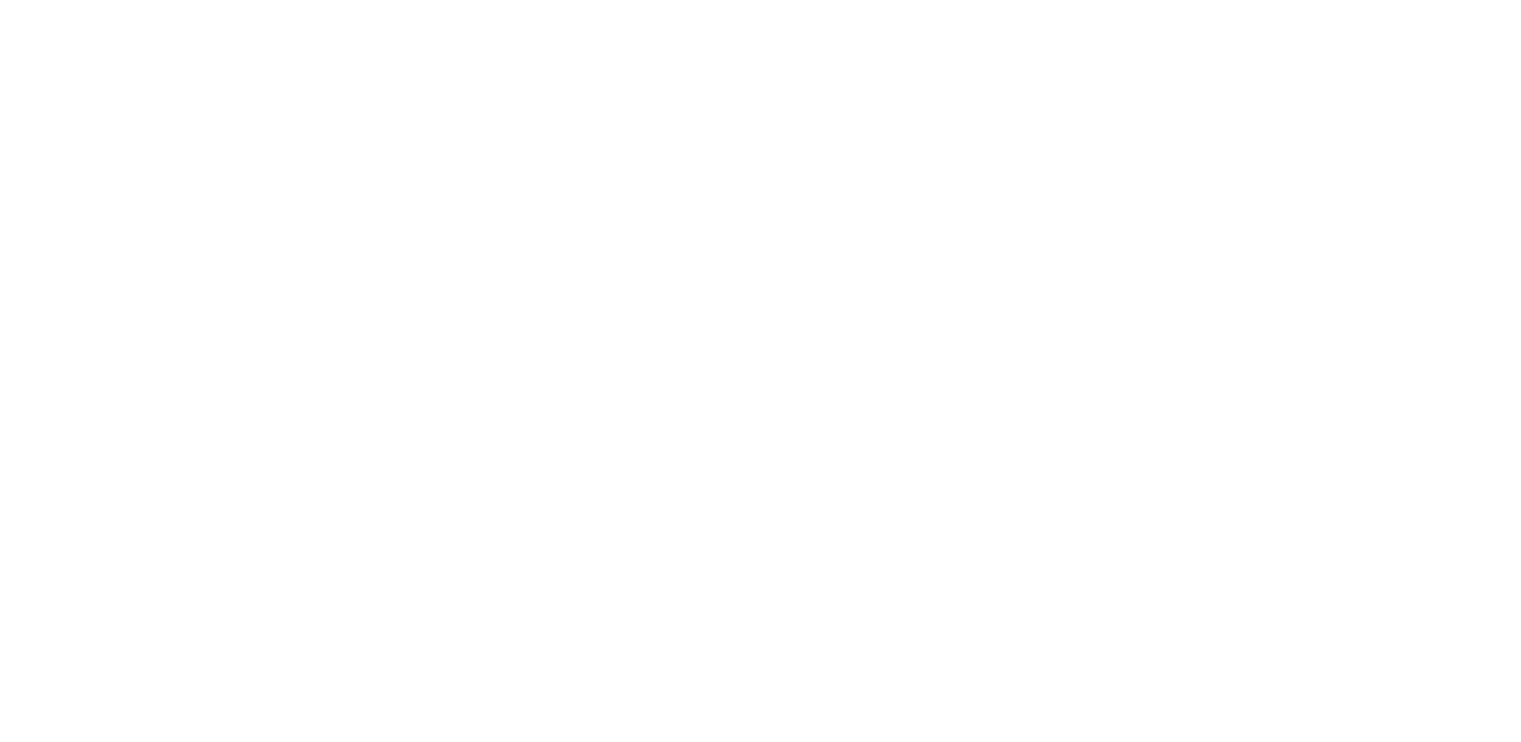 scroll, scrollTop: 0, scrollLeft: 0, axis: both 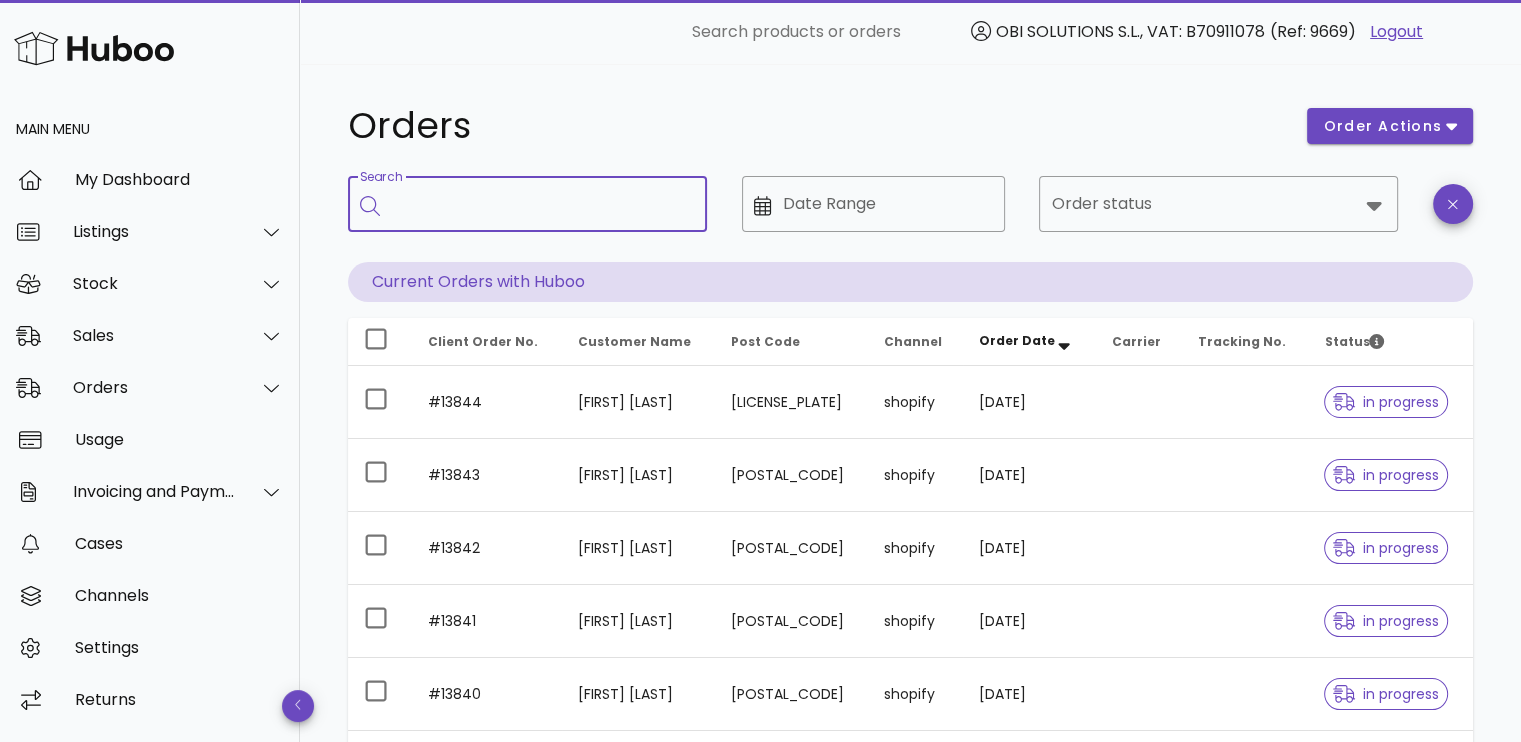 click on "Search" at bounding box center [541, 204] 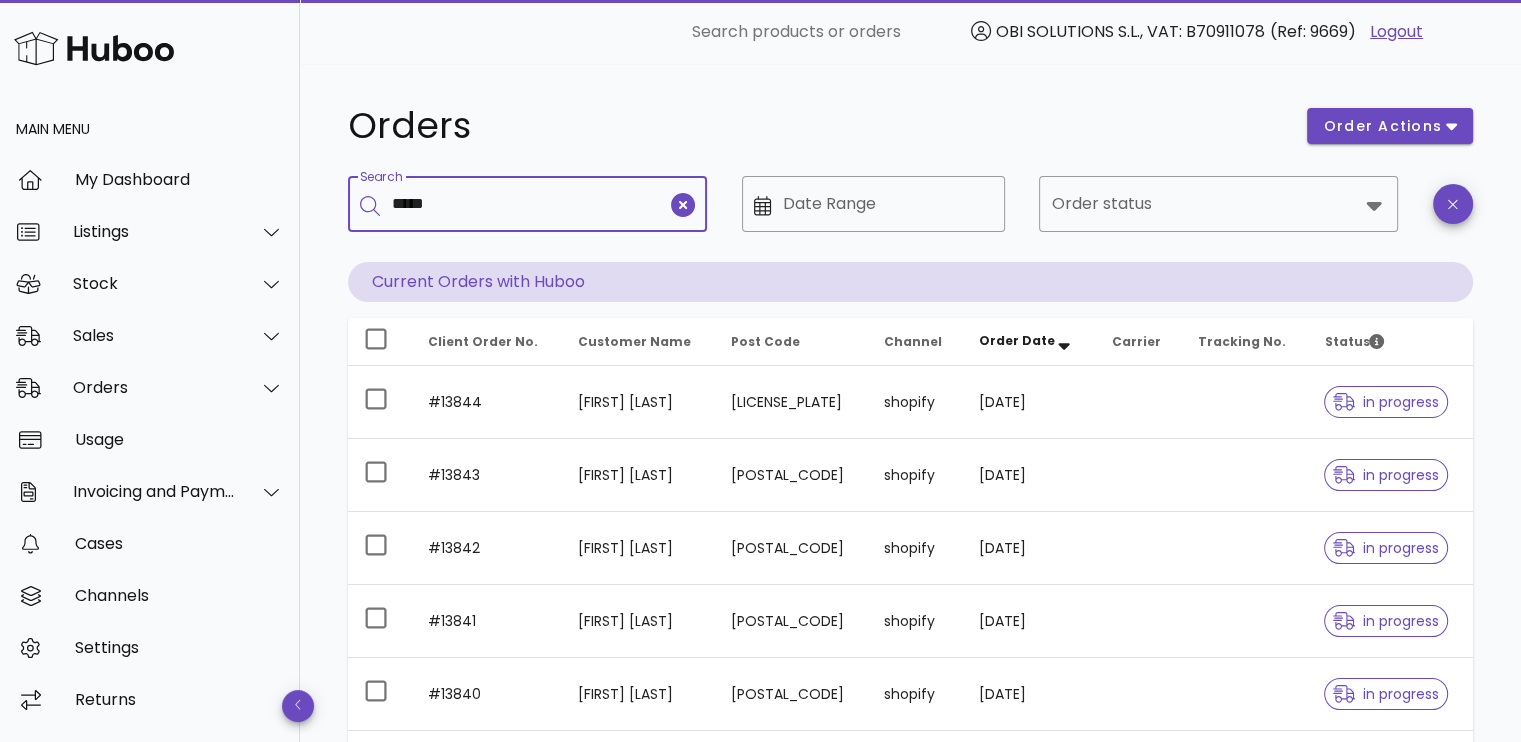 type on "*****" 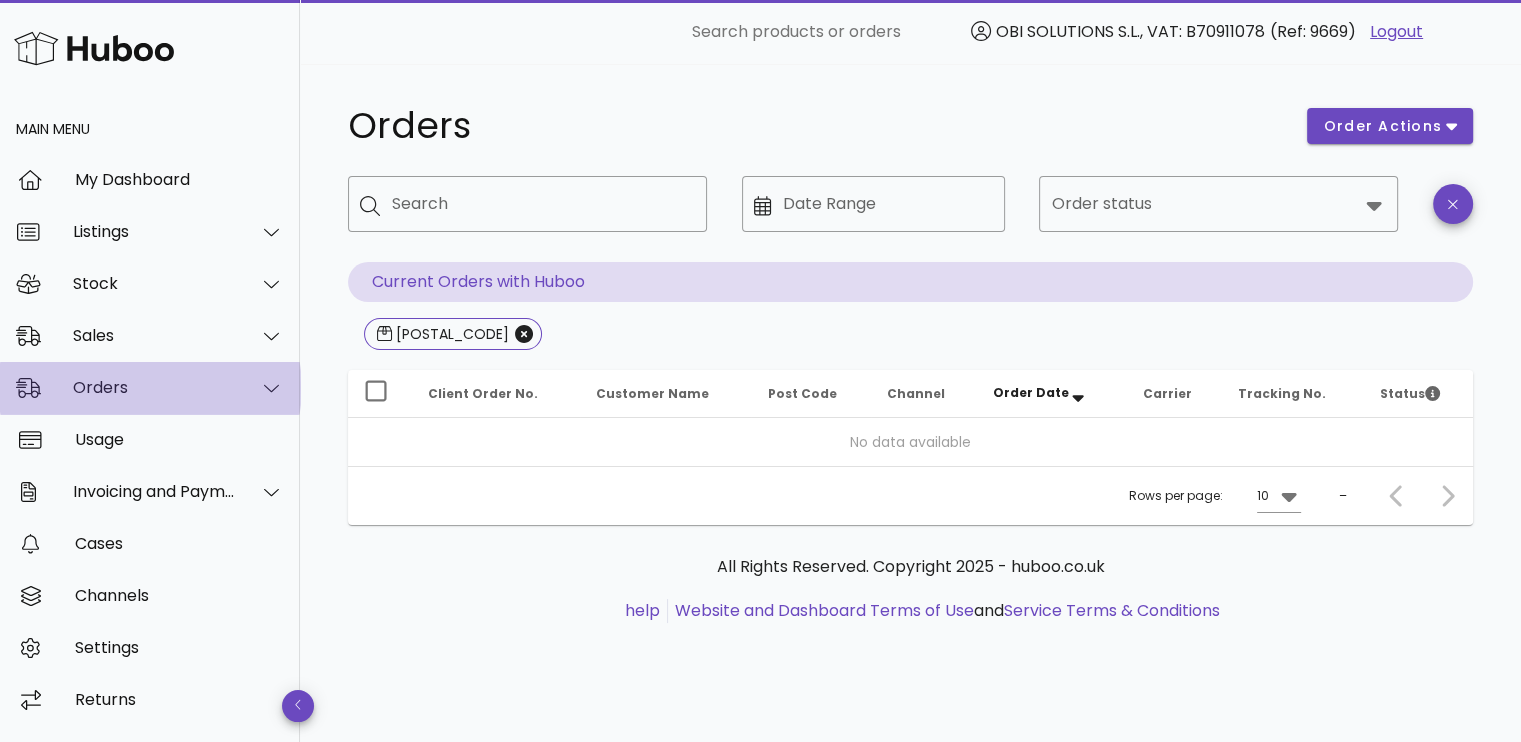 click on "Orders" at bounding box center (150, 388) 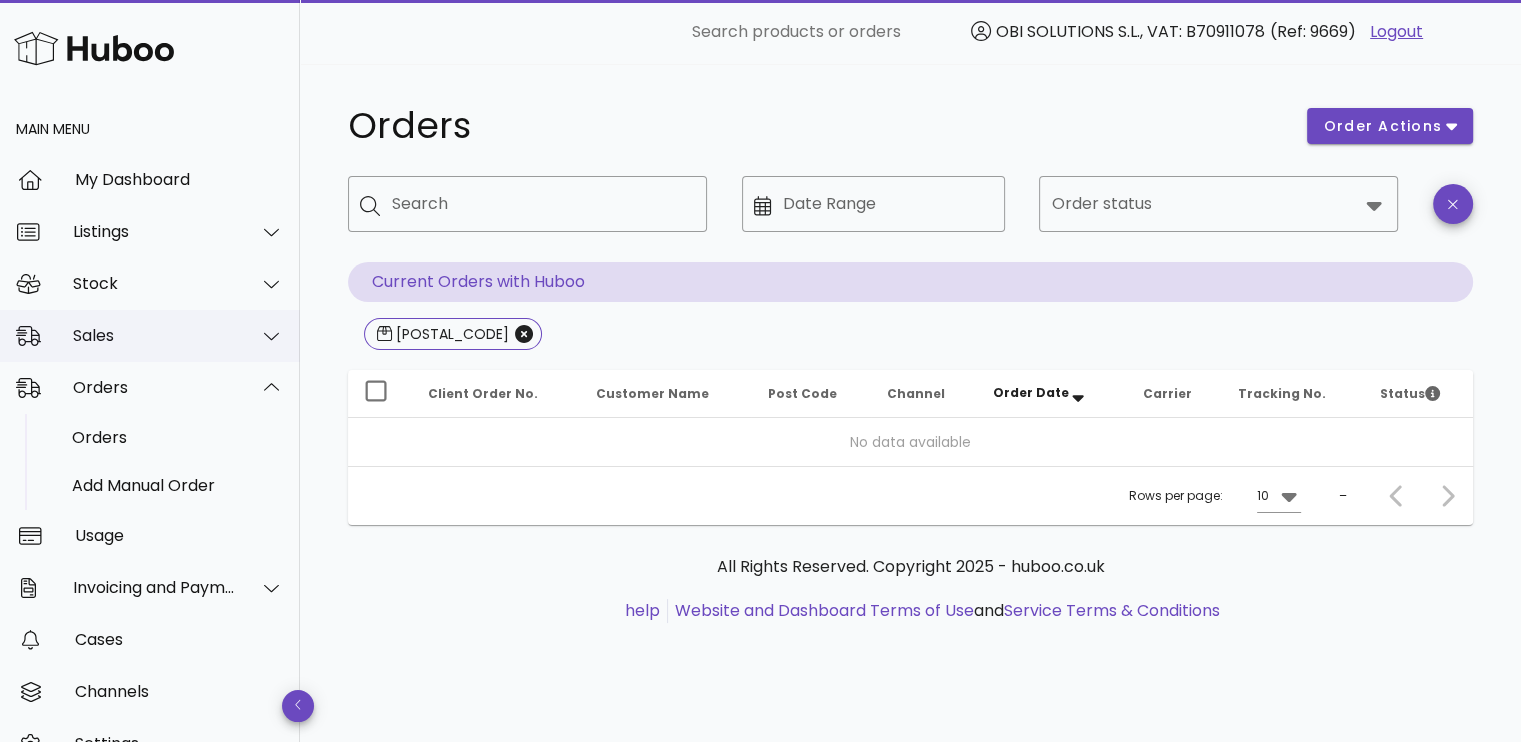 click on "Sales" at bounding box center (154, 335) 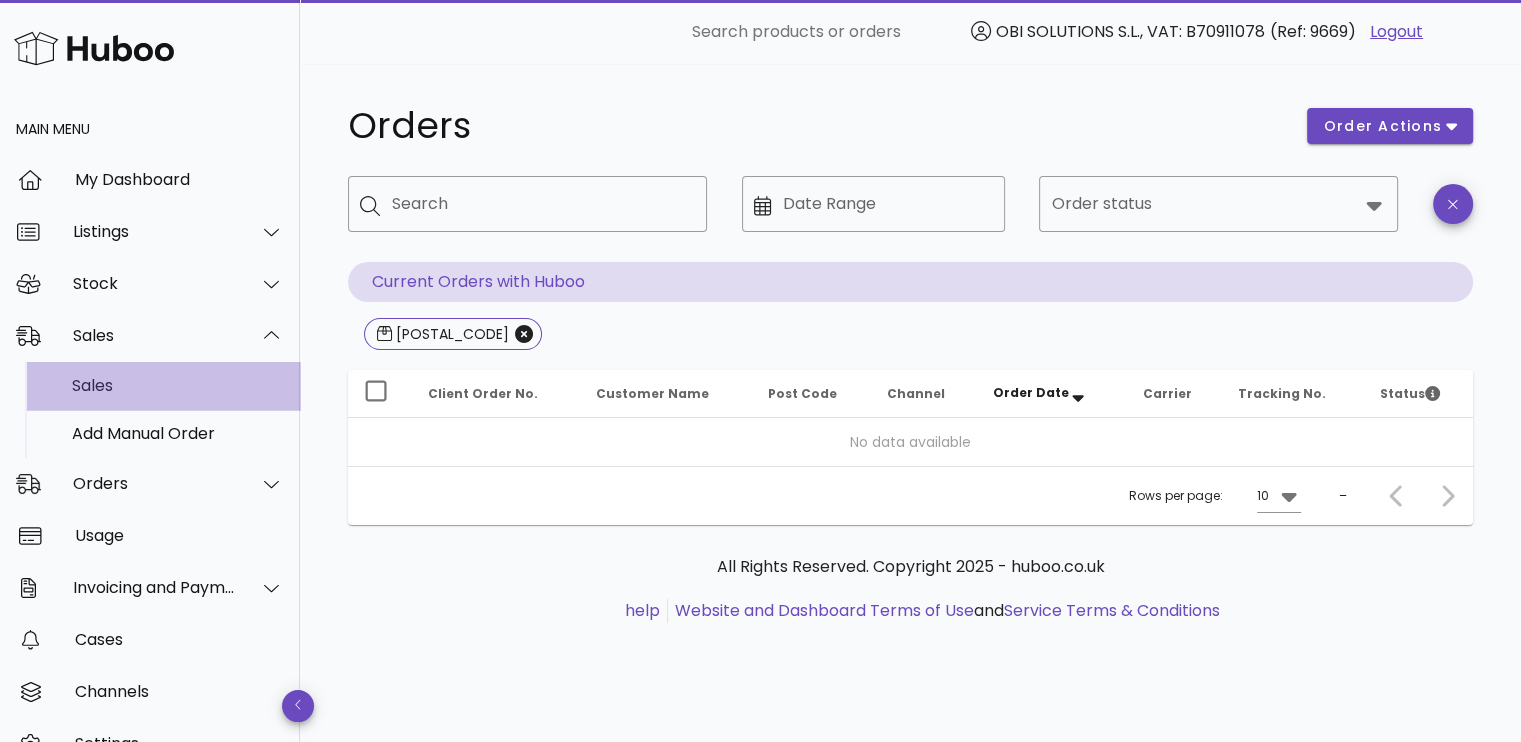 click on "Sales" at bounding box center (178, 385) 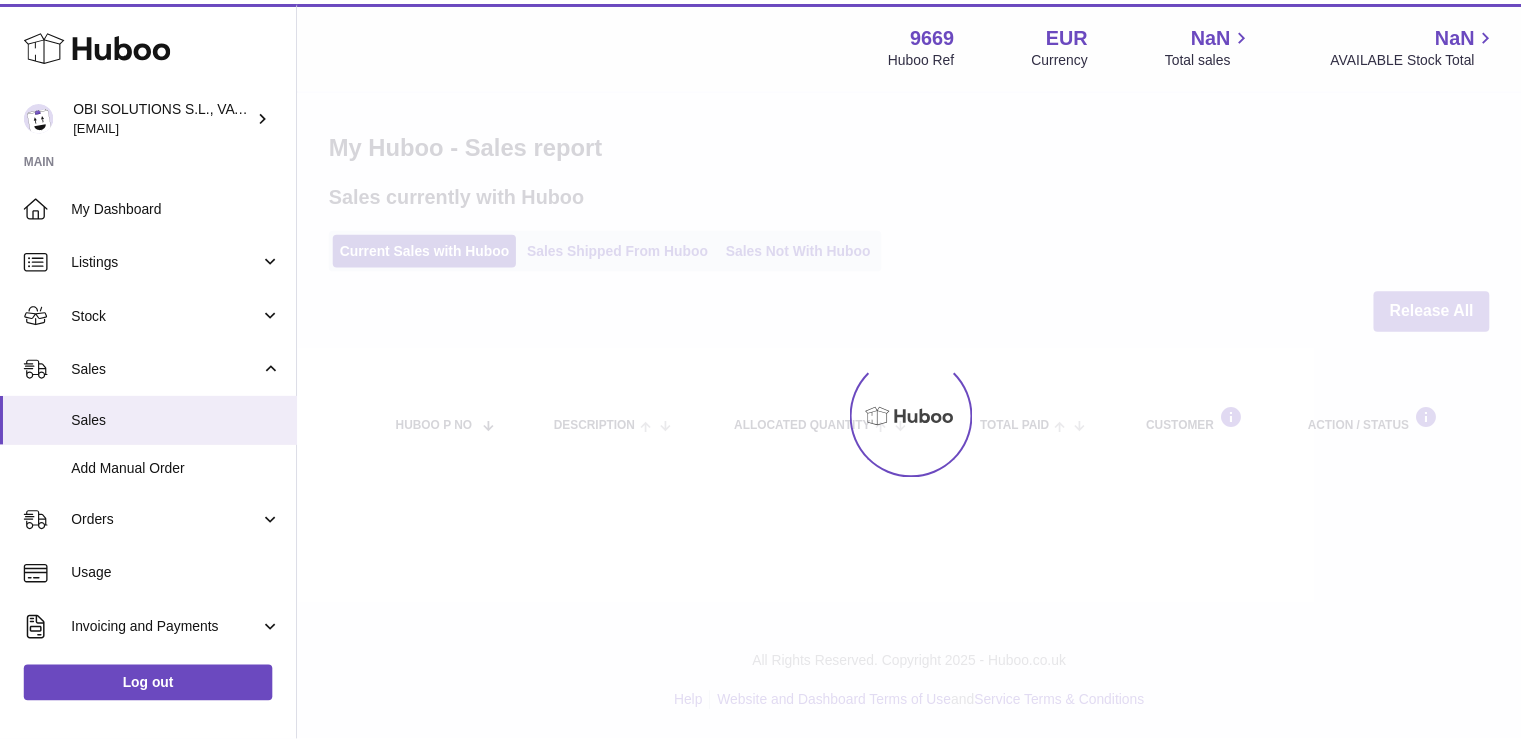 scroll, scrollTop: 0, scrollLeft: 0, axis: both 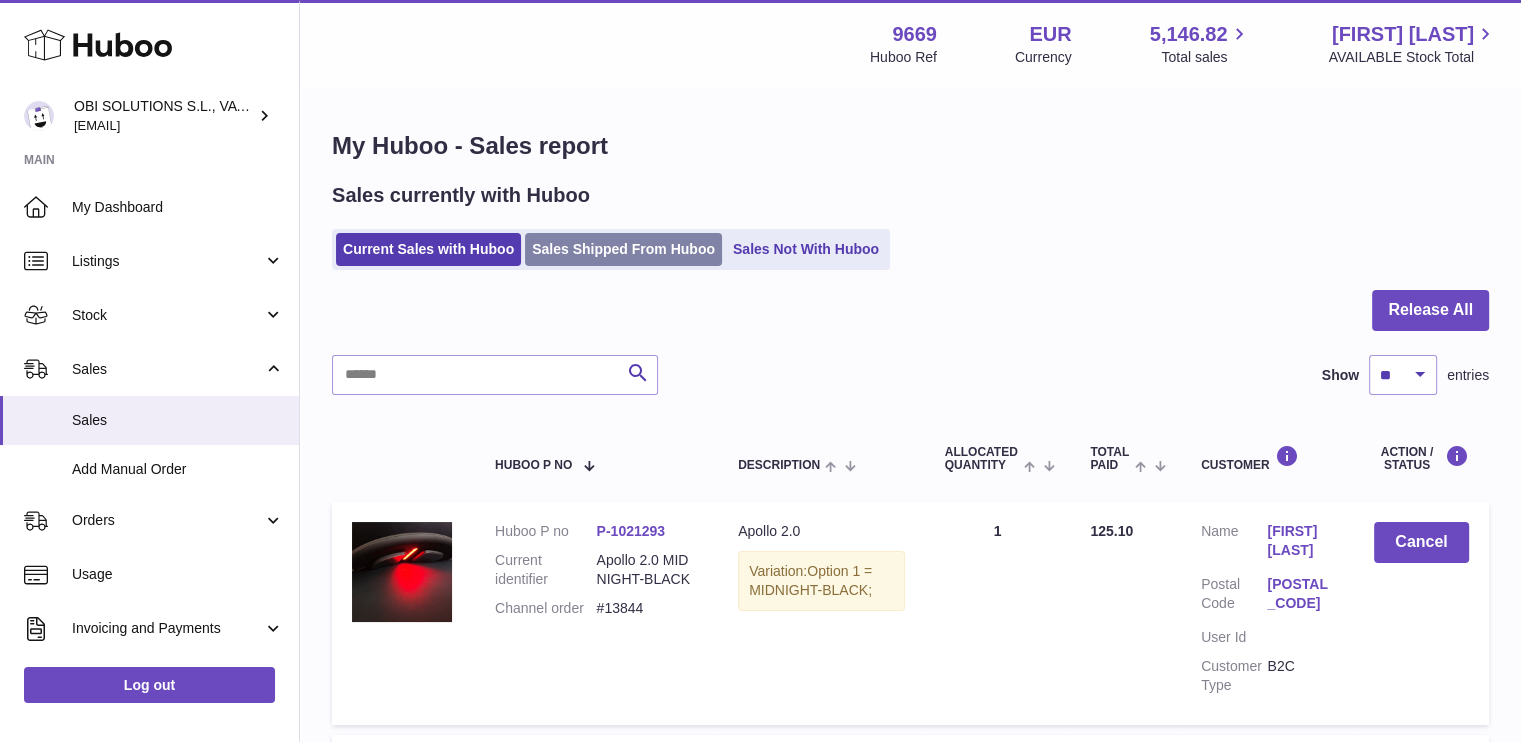 click on "Sales Shipped From Huboo" at bounding box center (623, 249) 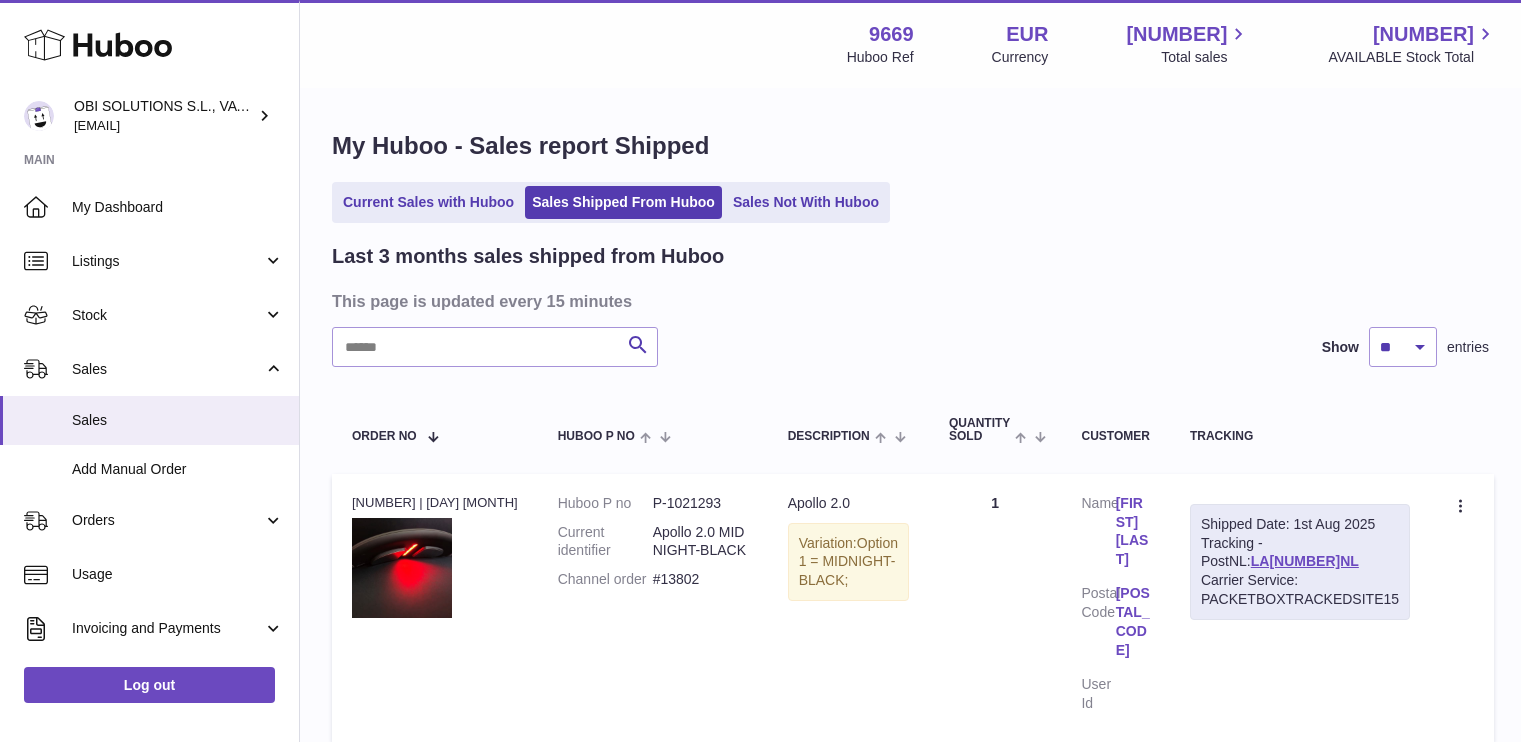 scroll, scrollTop: 0, scrollLeft: 0, axis: both 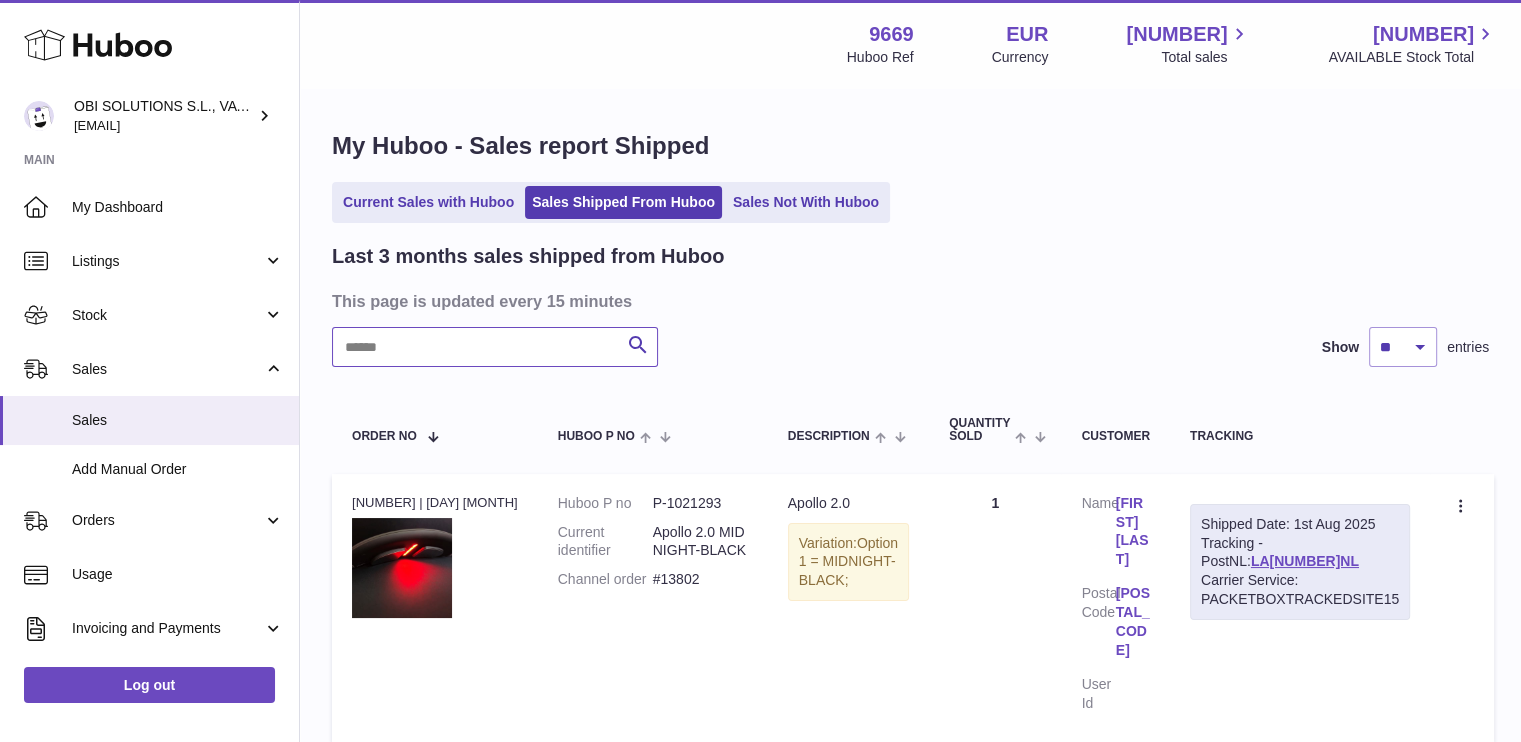 click at bounding box center [495, 347] 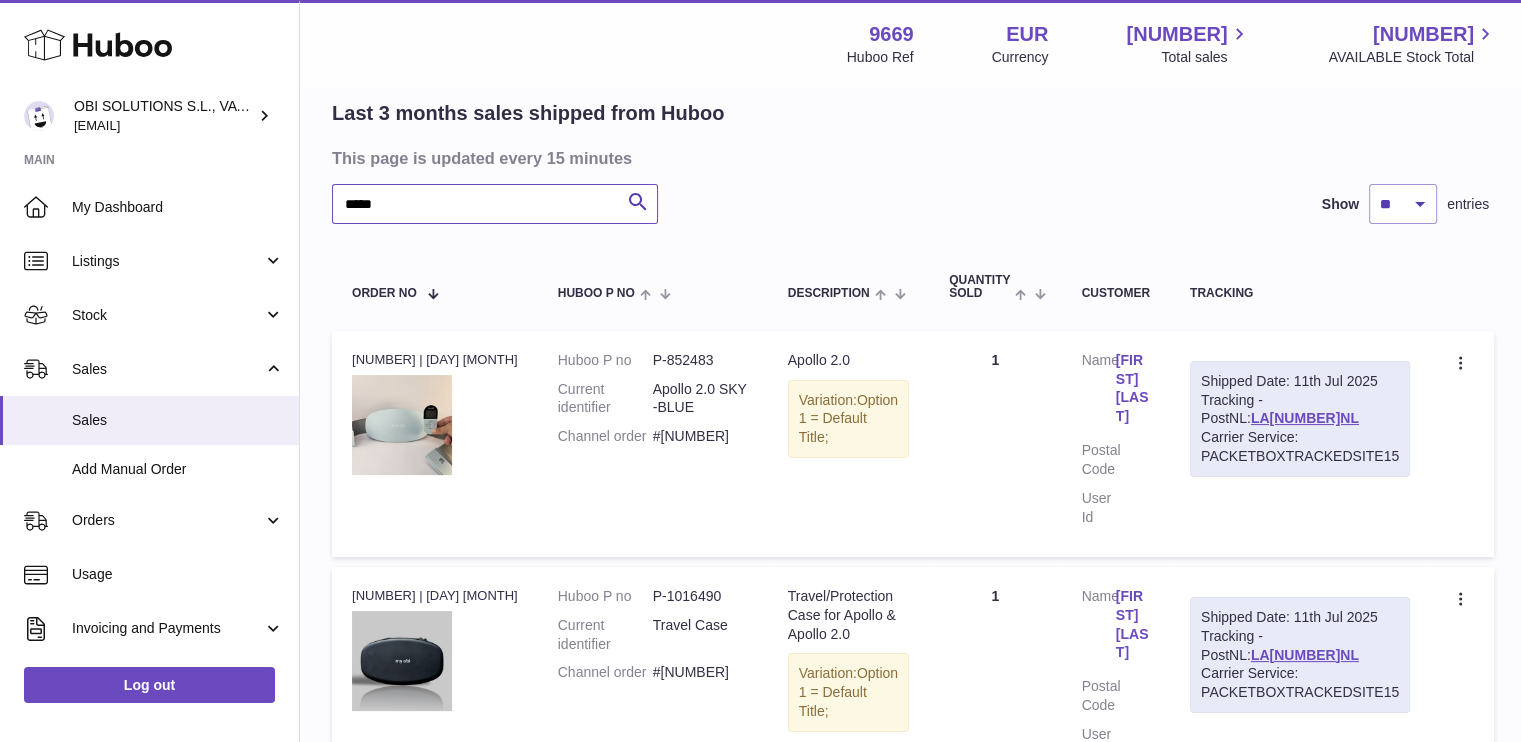 scroll, scrollTop: 144, scrollLeft: 0, axis: vertical 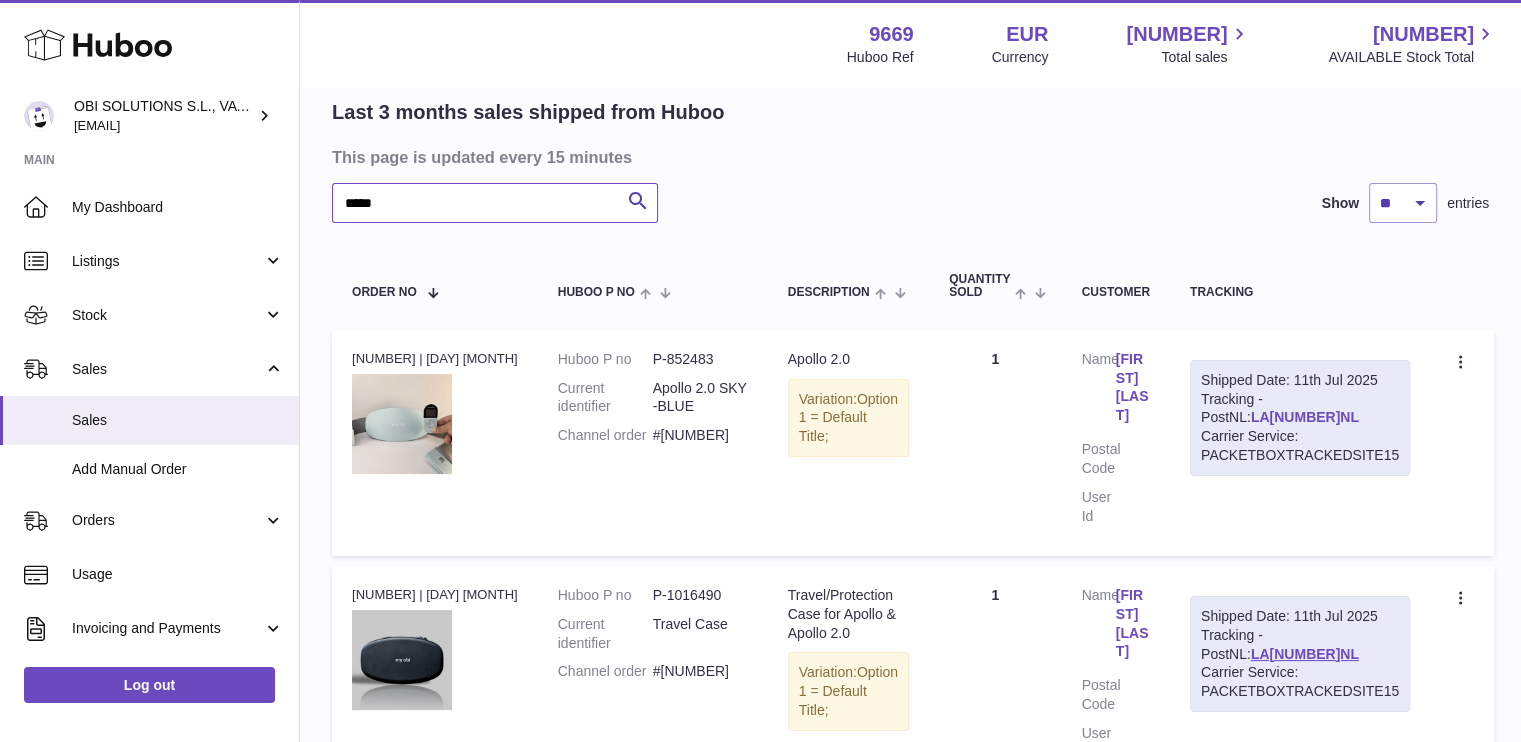 type on "*****" 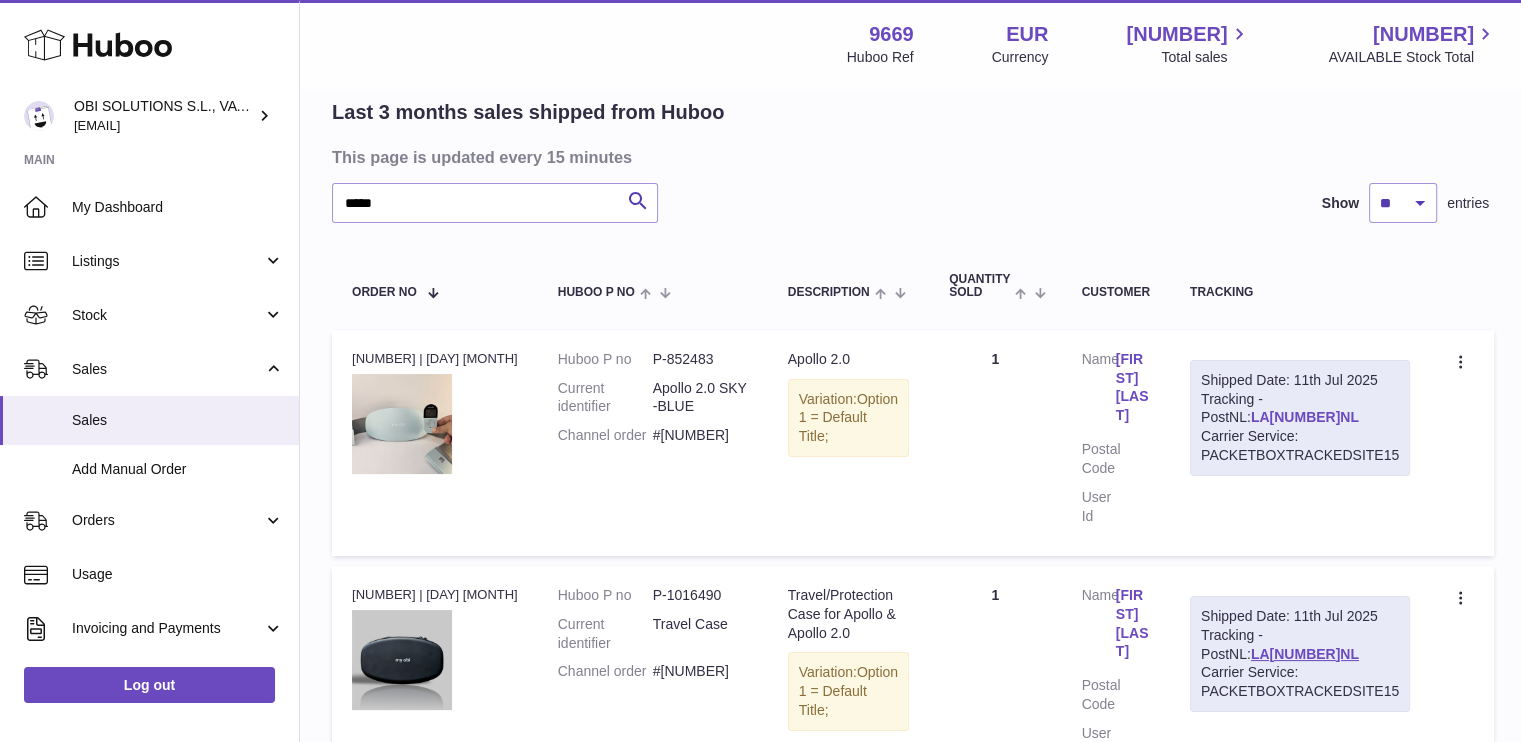 click on "LA[NUMBER]NL" at bounding box center (1305, 417) 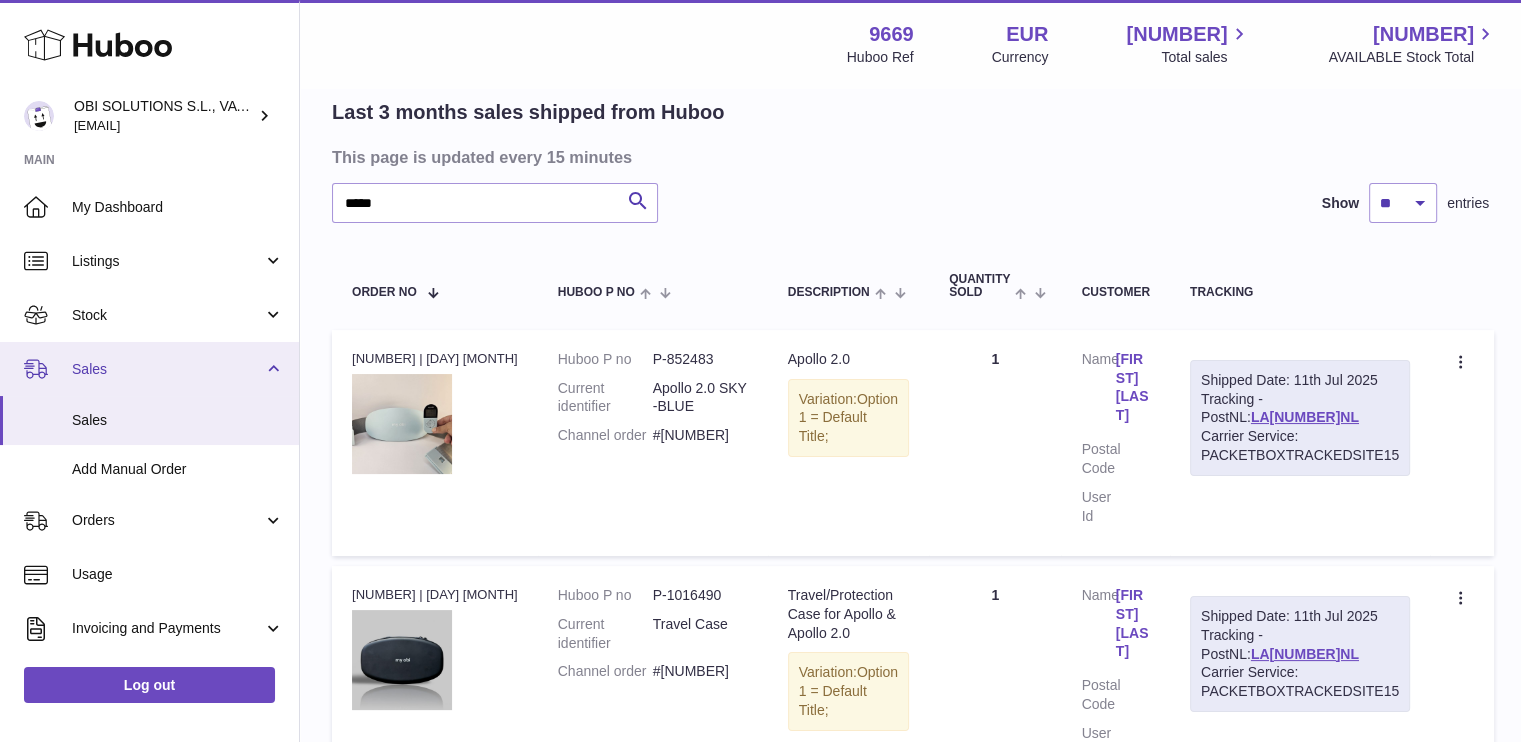 click on "Sales" at bounding box center [167, 369] 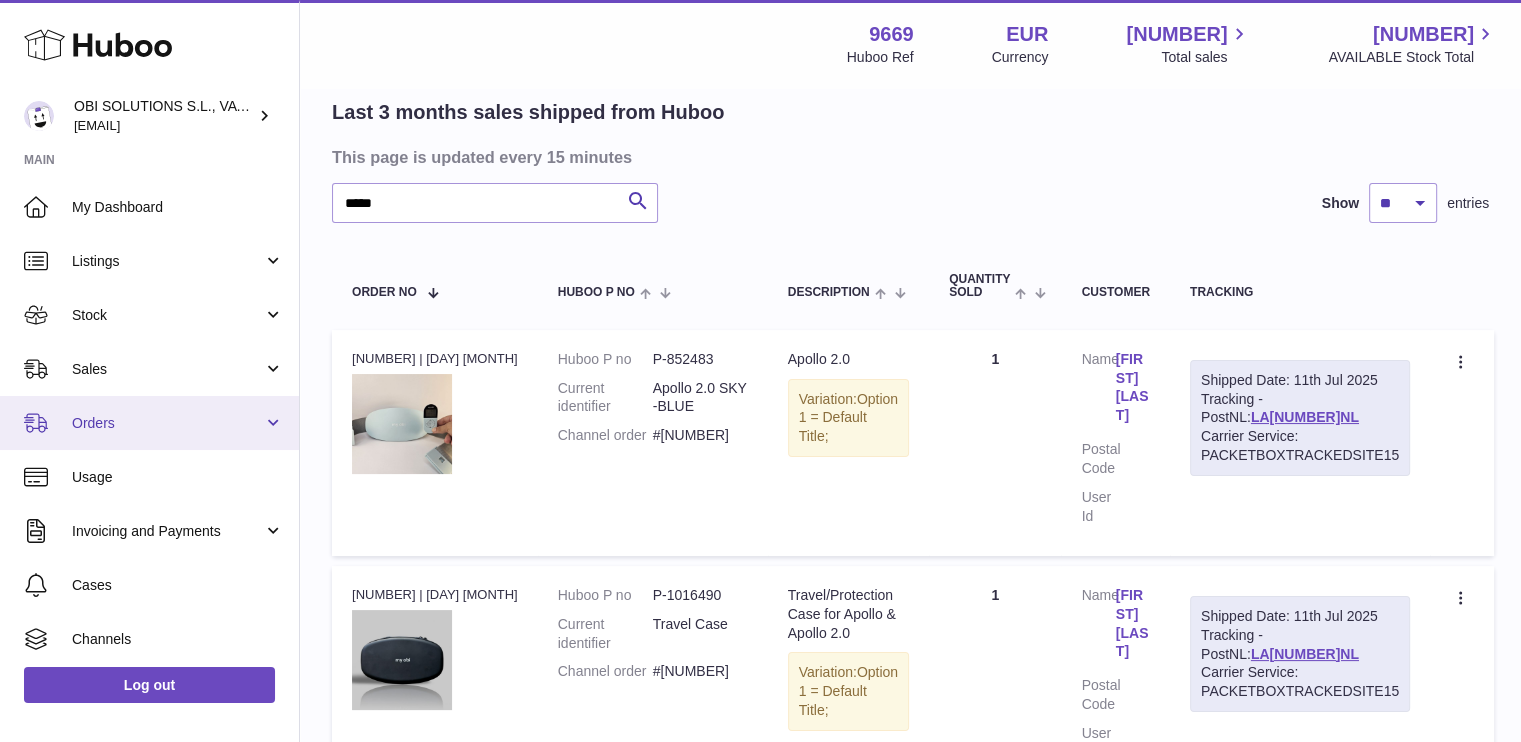 click on "Orders" at bounding box center [167, 423] 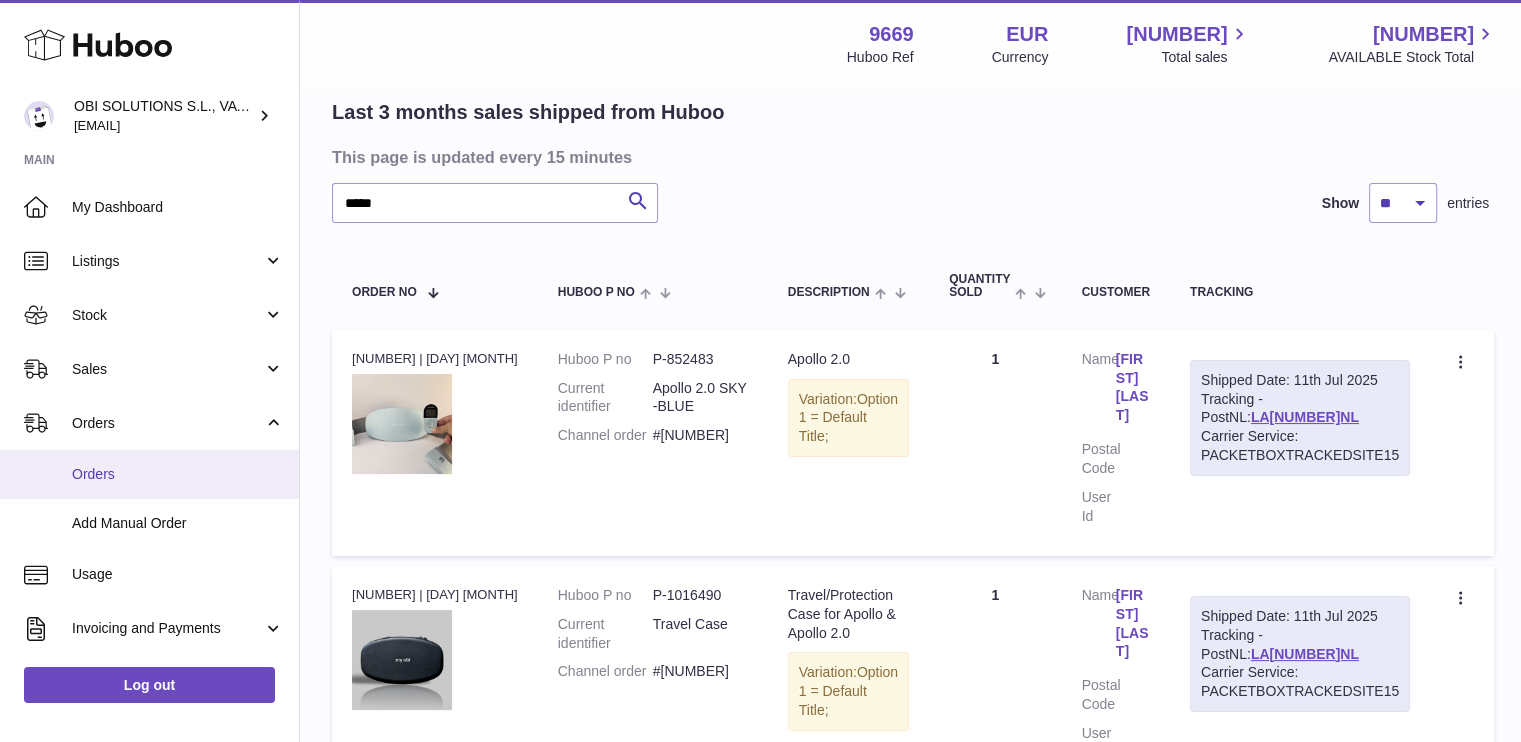 click on "Orders" at bounding box center [178, 474] 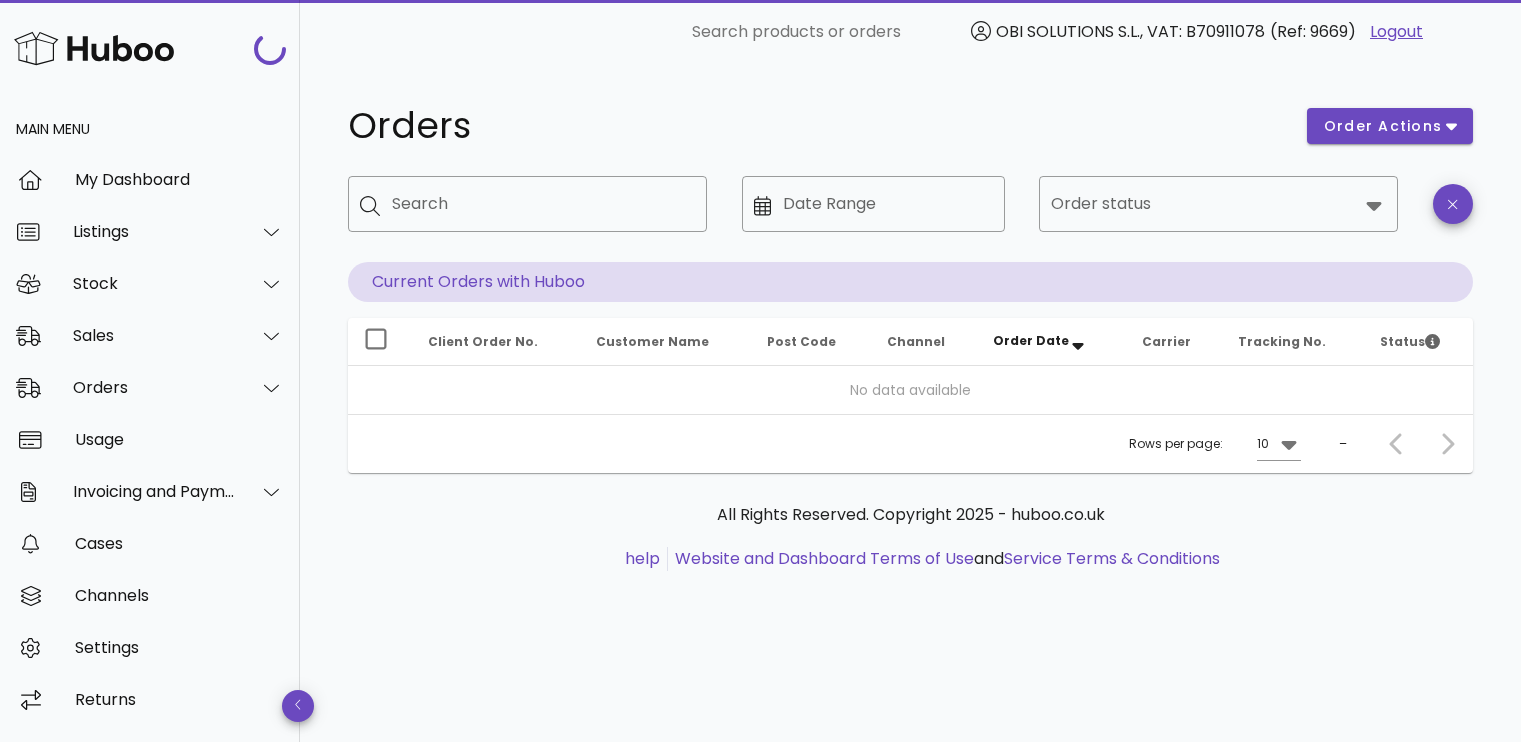 scroll, scrollTop: 0, scrollLeft: 0, axis: both 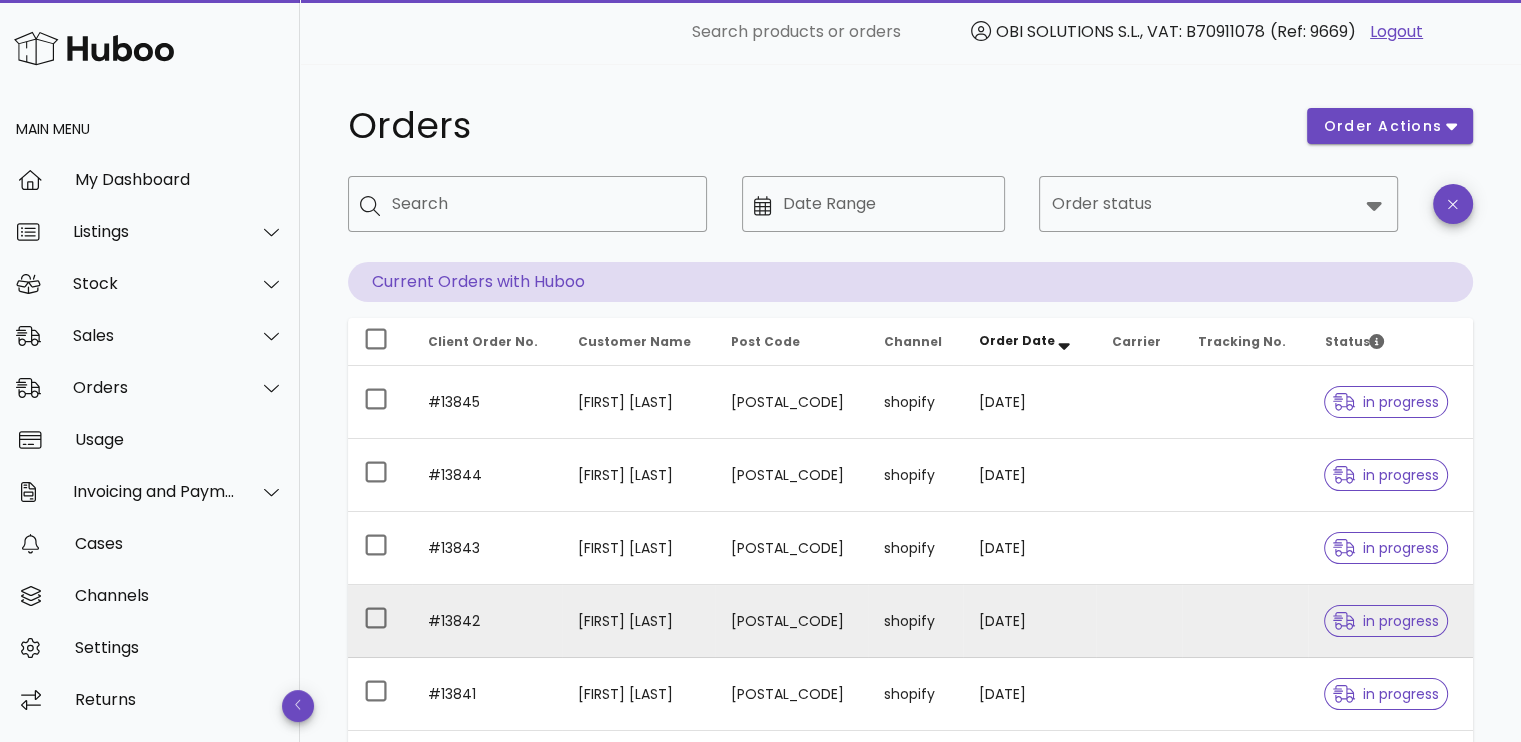 click at bounding box center (1139, 621) 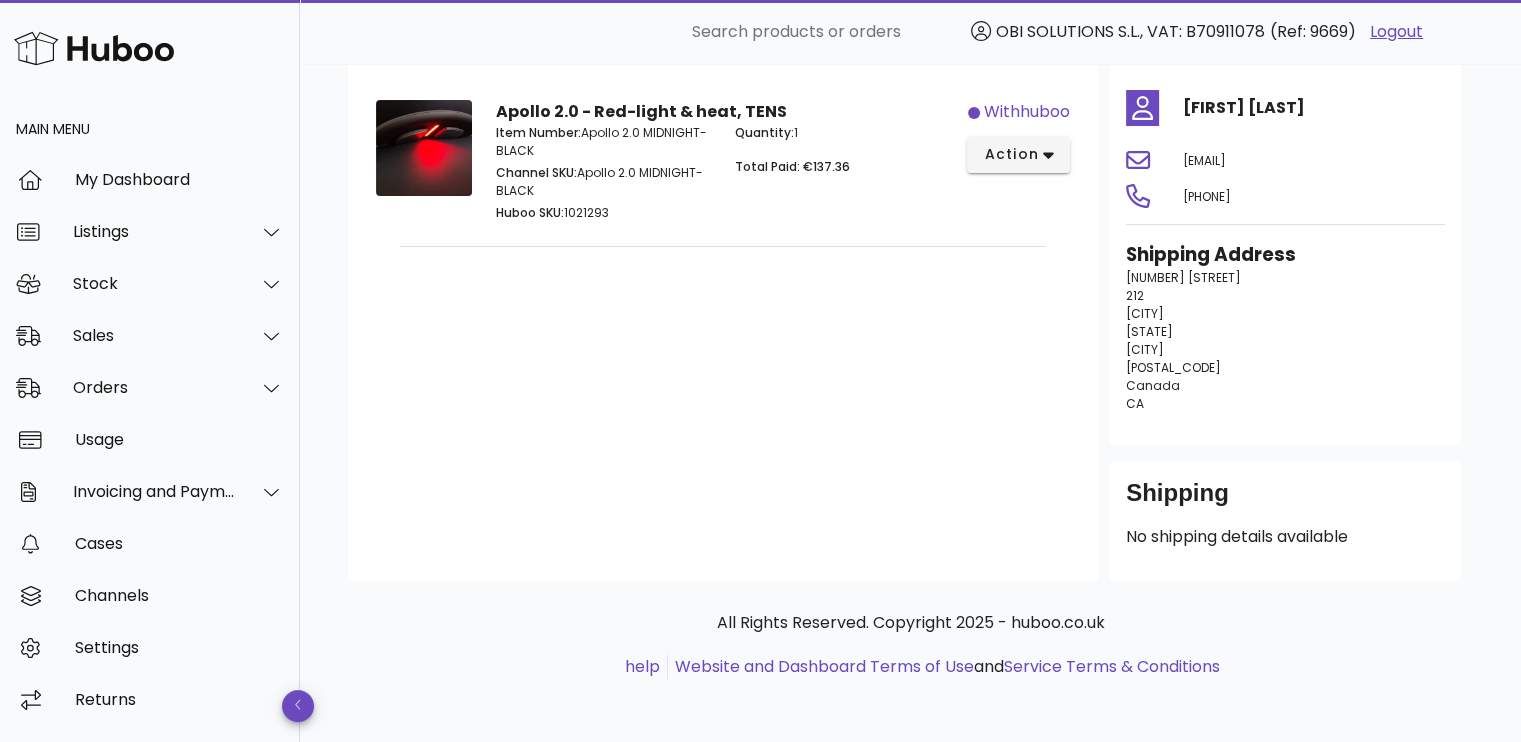 scroll, scrollTop: 0, scrollLeft: 0, axis: both 